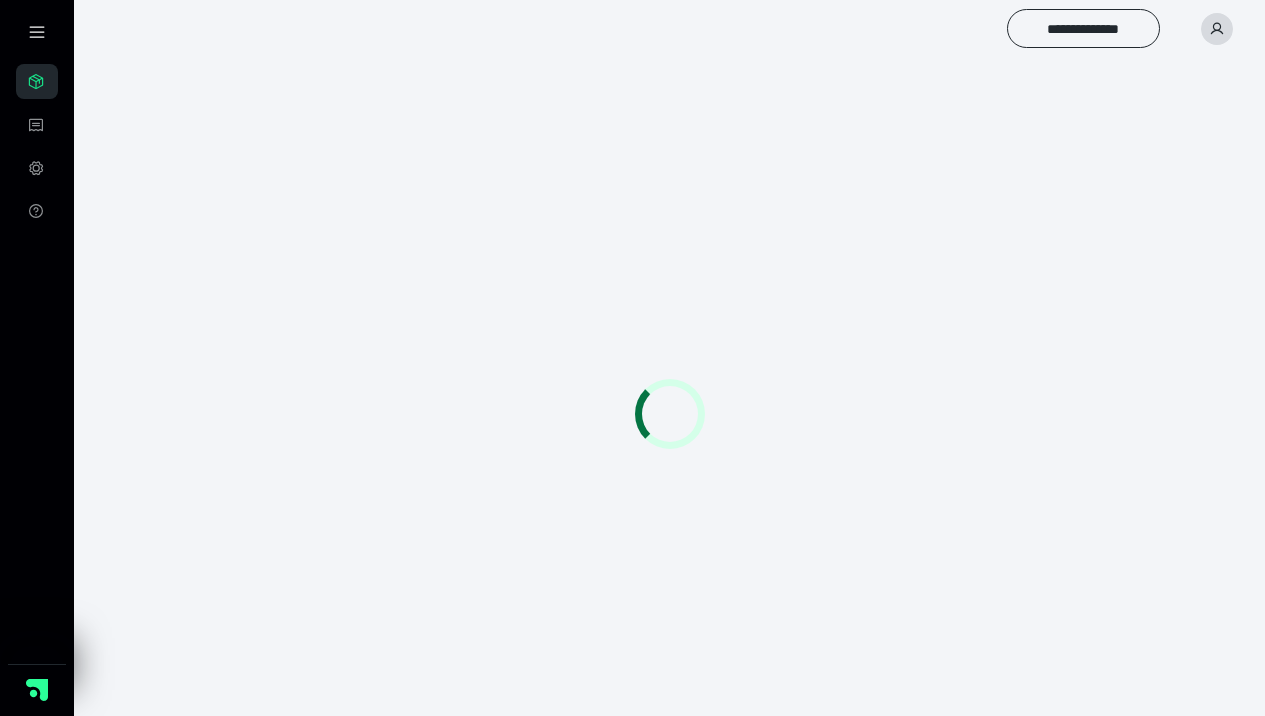 scroll, scrollTop: 0, scrollLeft: 0, axis: both 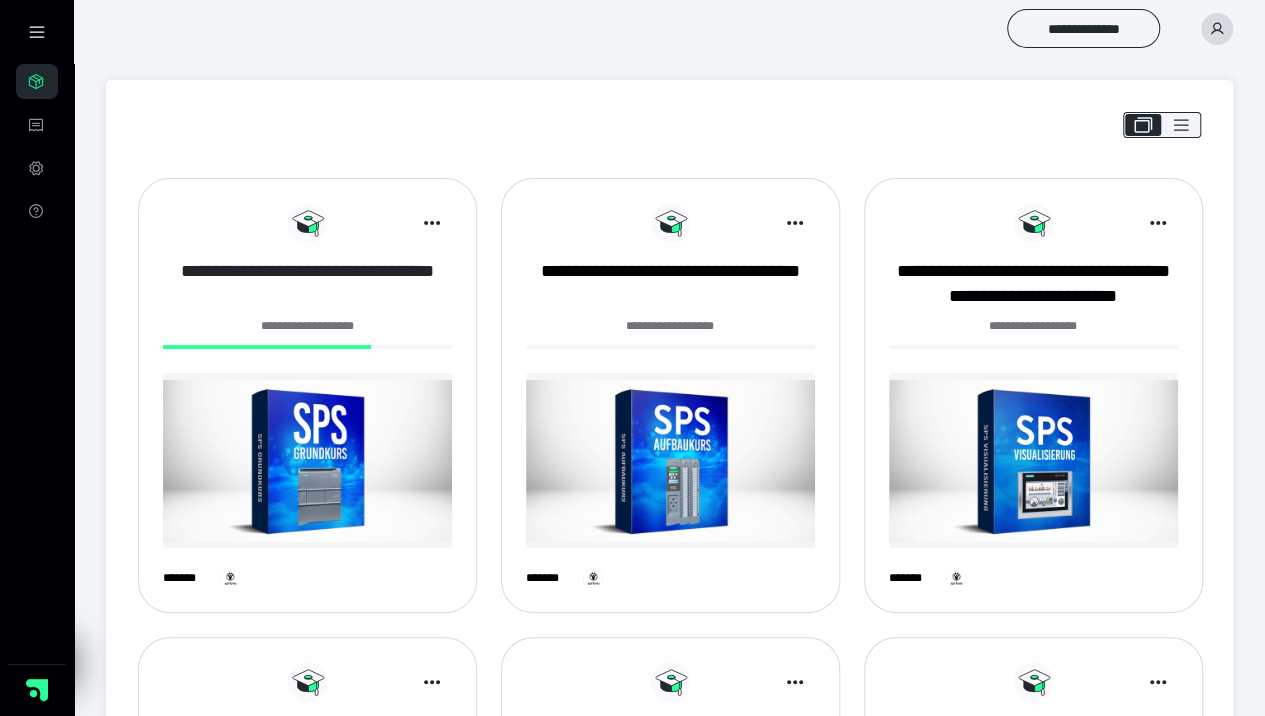 click on "**********" at bounding box center [307, 284] 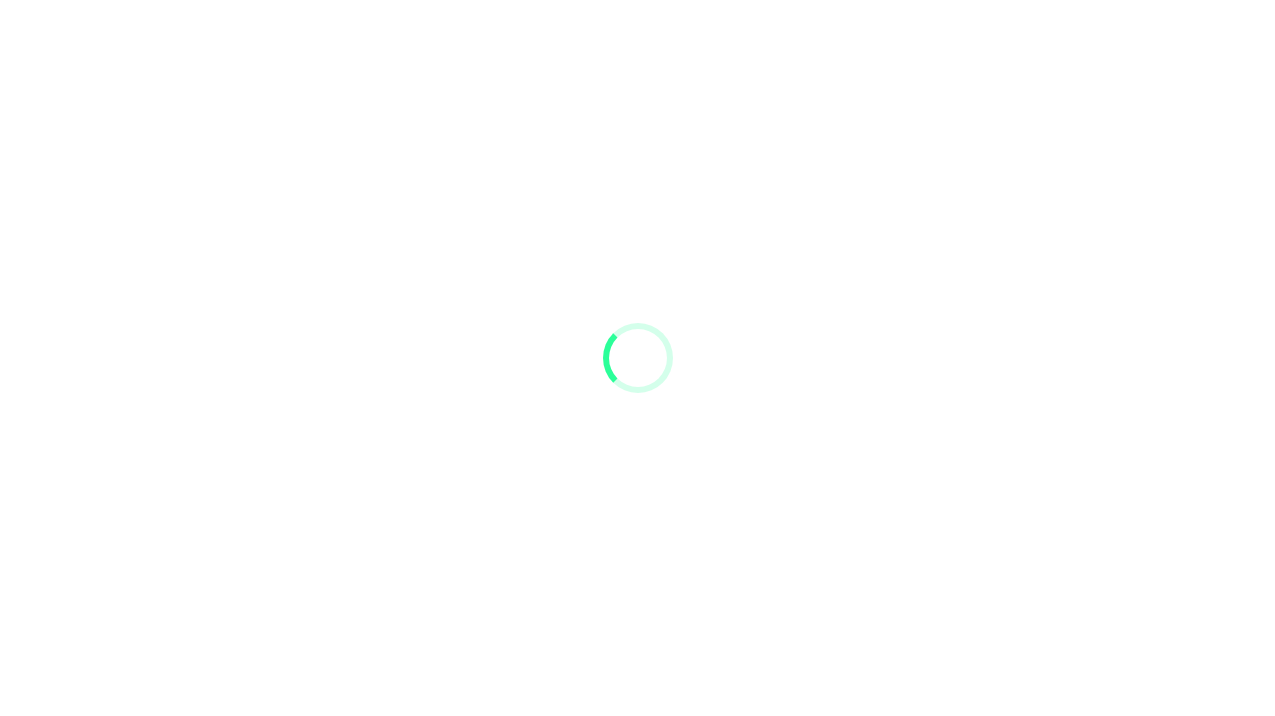 scroll, scrollTop: 0, scrollLeft: 0, axis: both 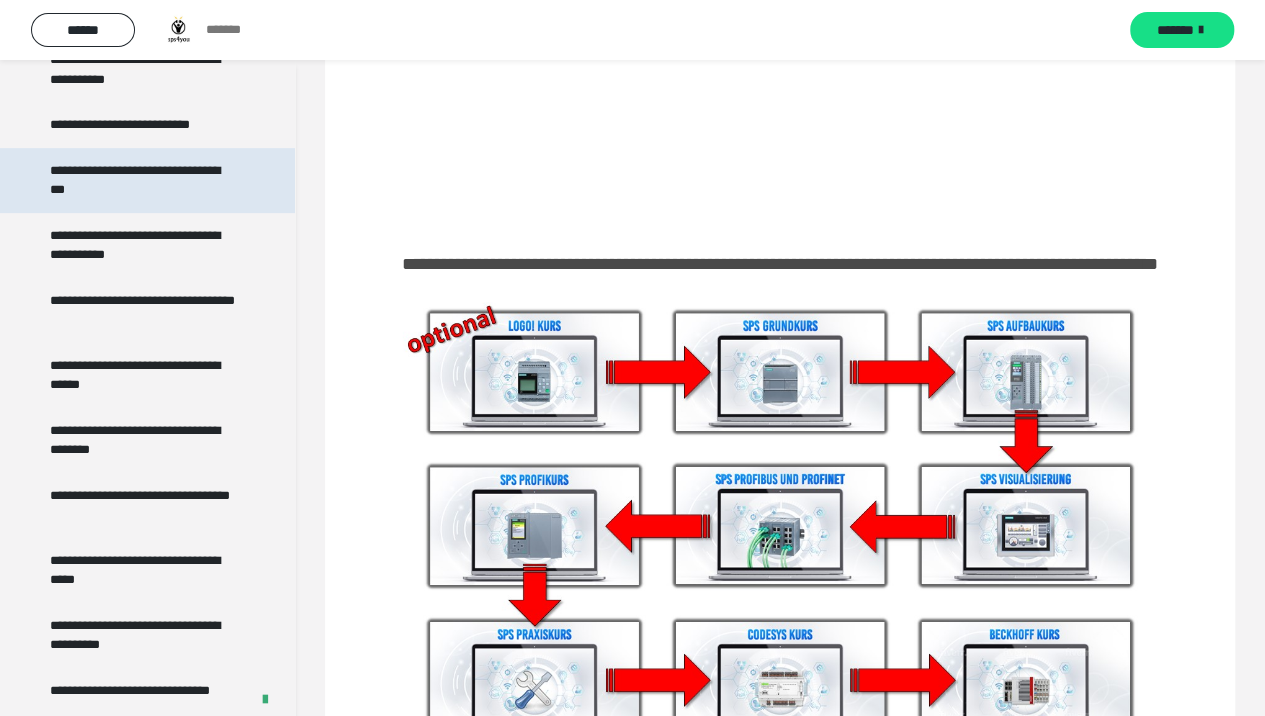 click on "**********" at bounding box center (144, 180) 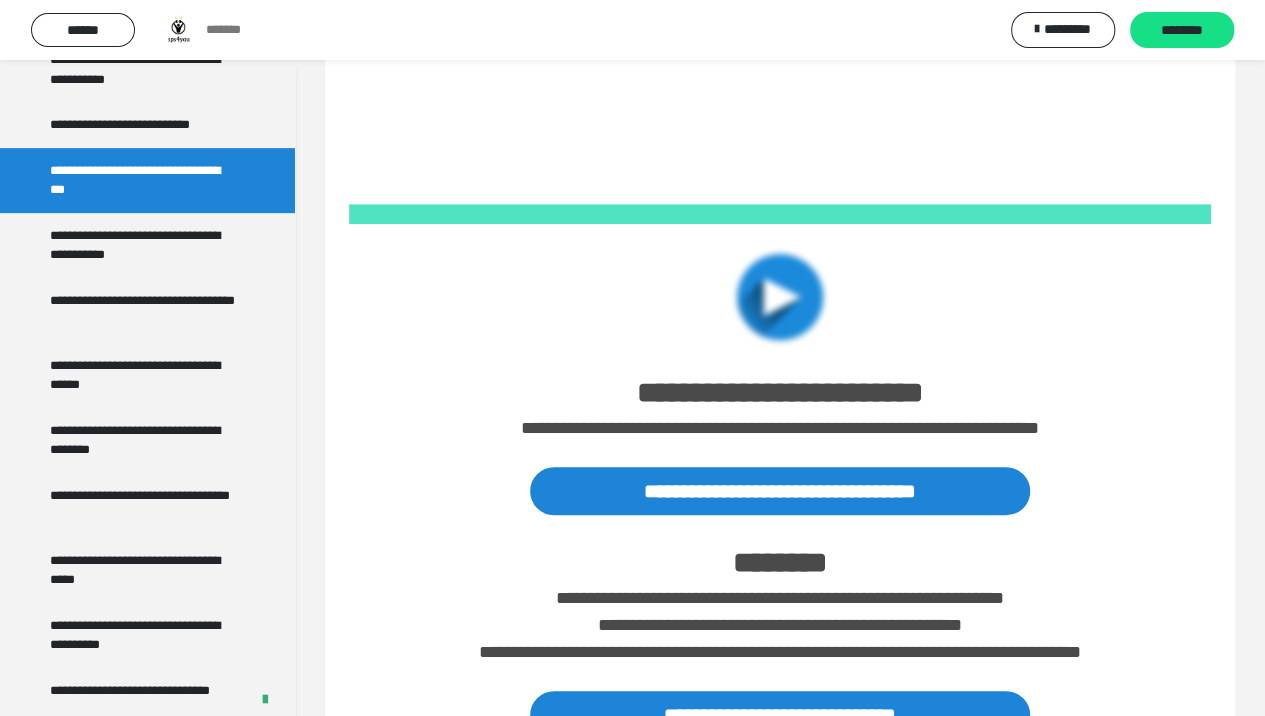 scroll, scrollTop: 571, scrollLeft: 0, axis: vertical 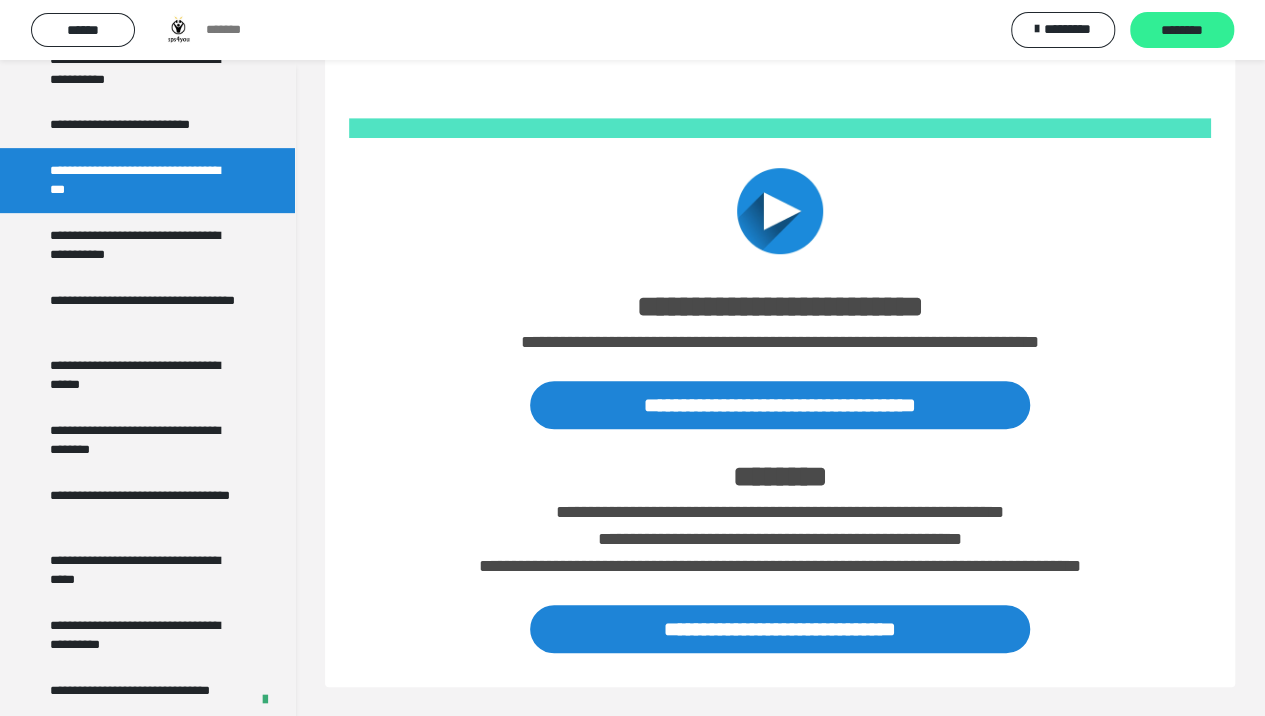 click on "********" at bounding box center [1182, 31] 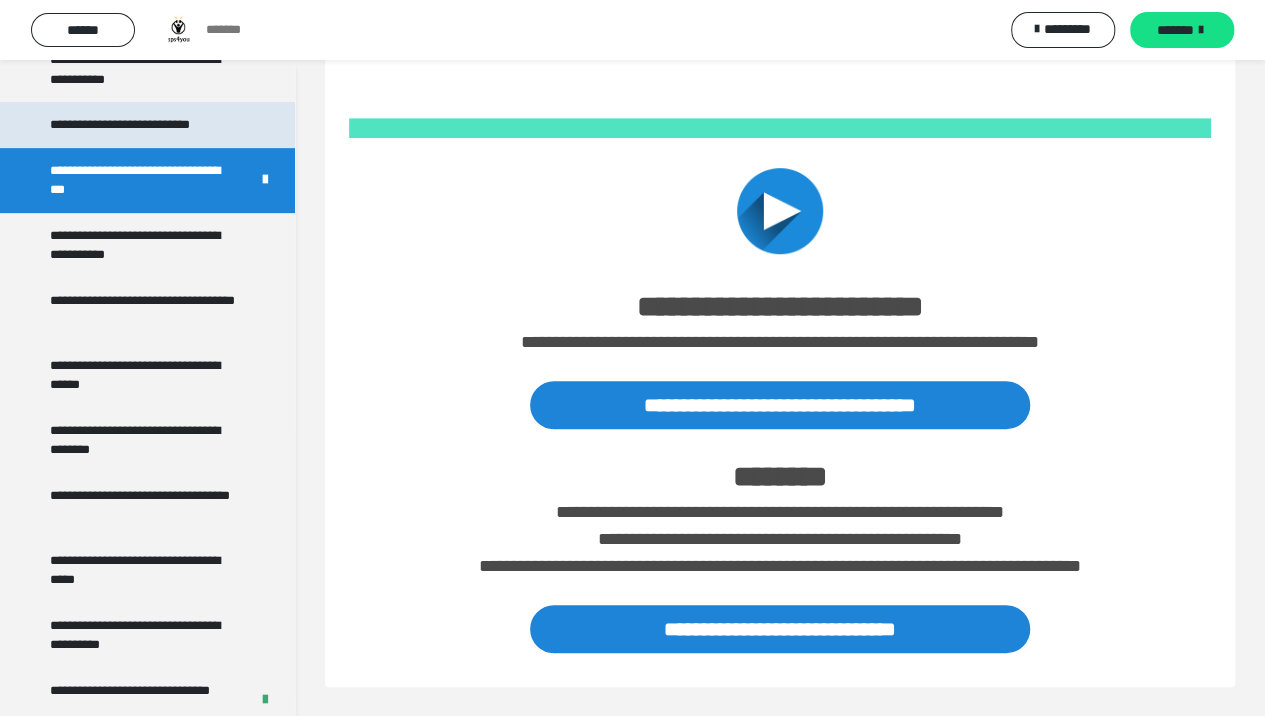 click on "**********" at bounding box center [138, 125] 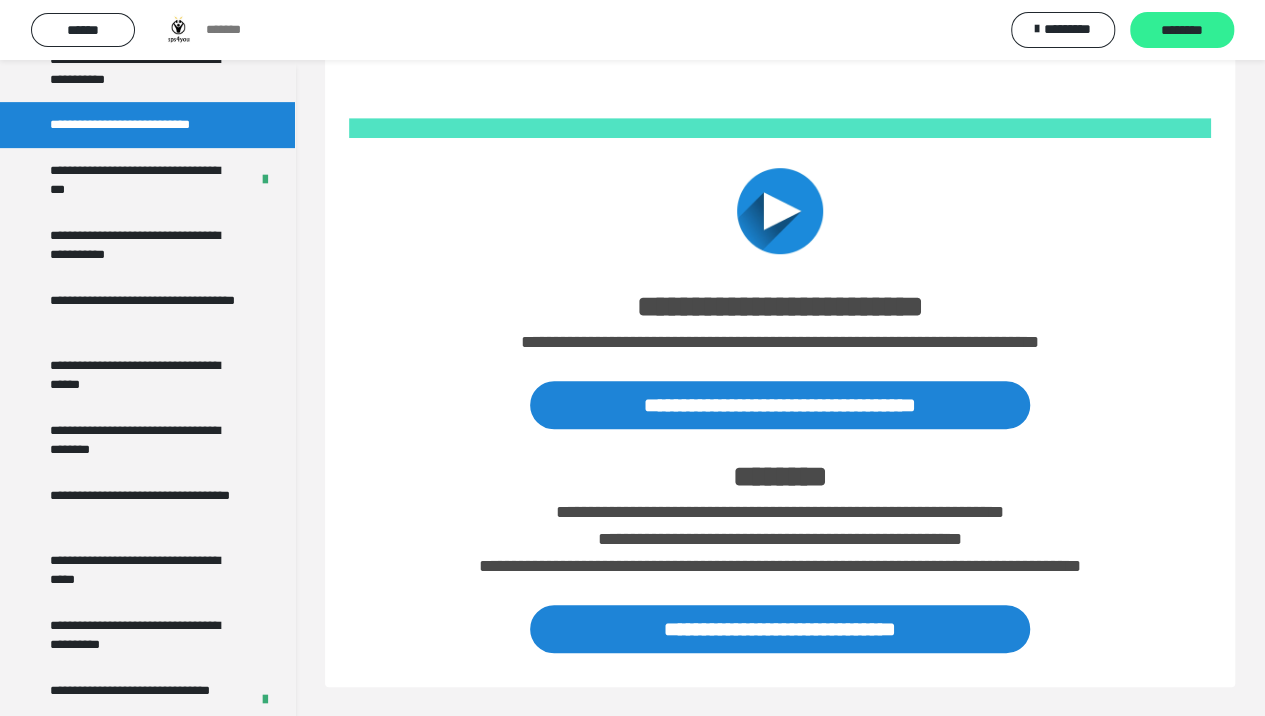 click on "********" at bounding box center (1182, 31) 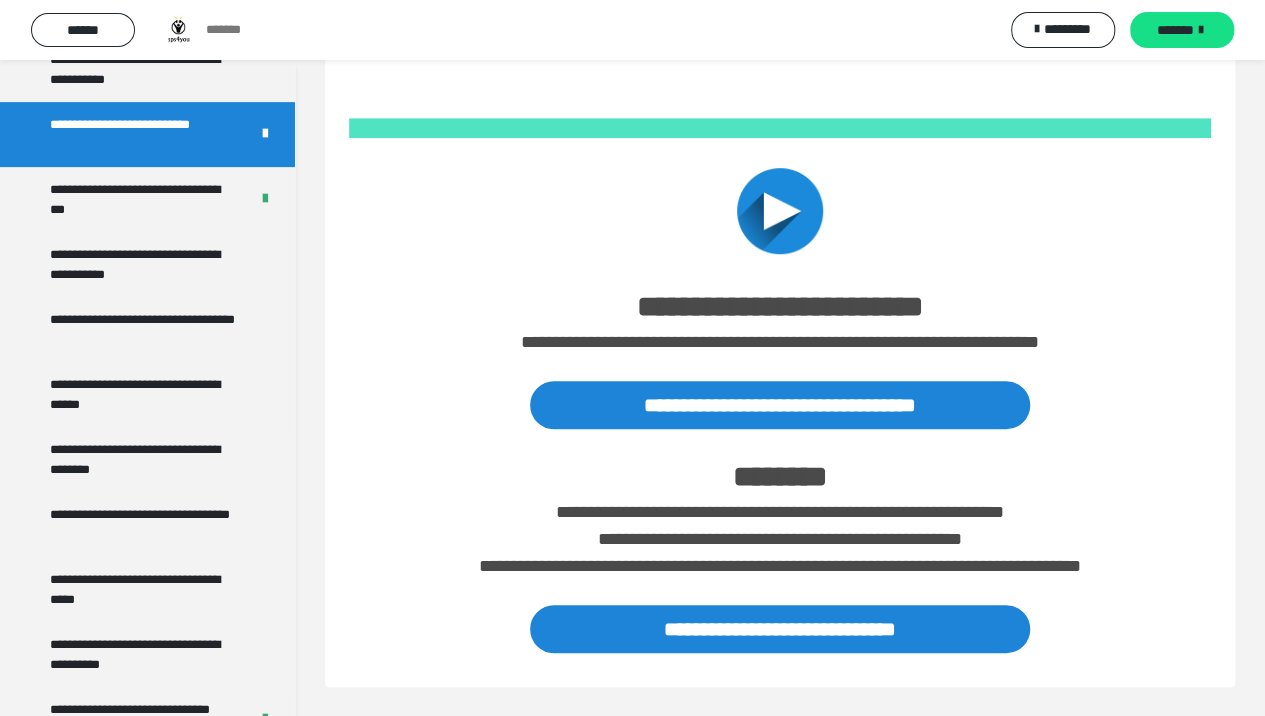 scroll, scrollTop: 4063, scrollLeft: 0, axis: vertical 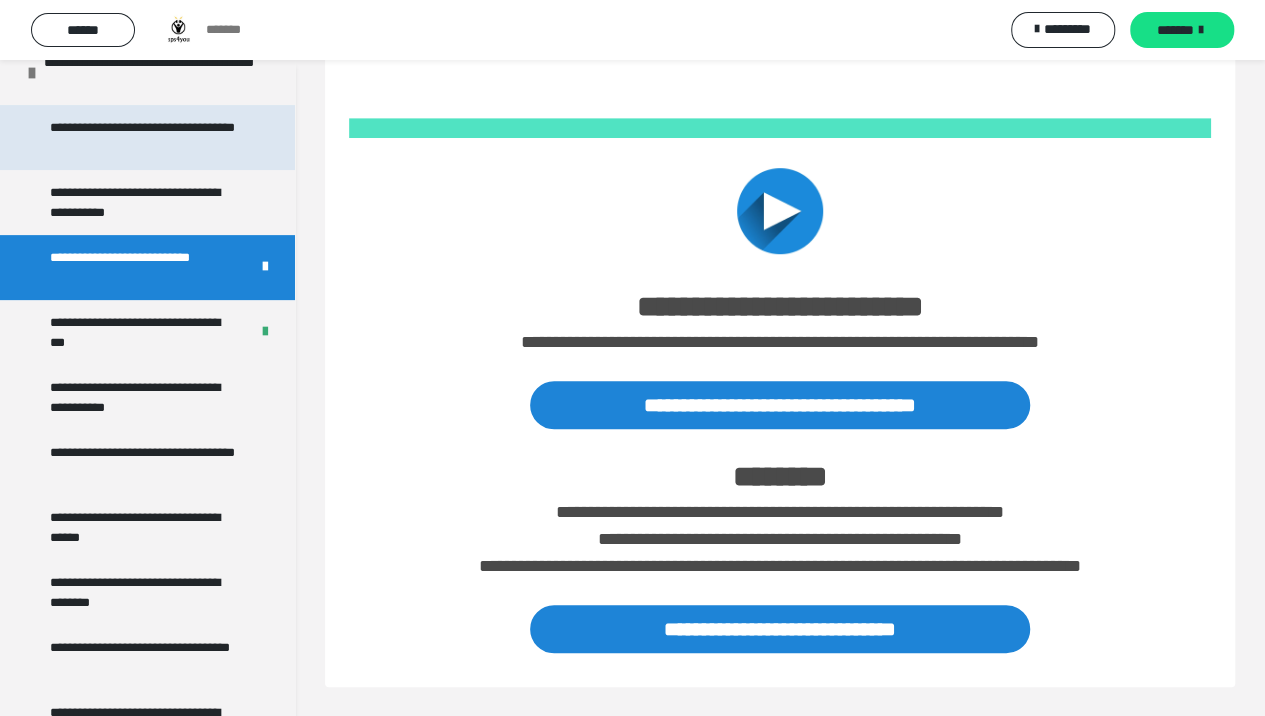 click on "**********" at bounding box center [144, 137] 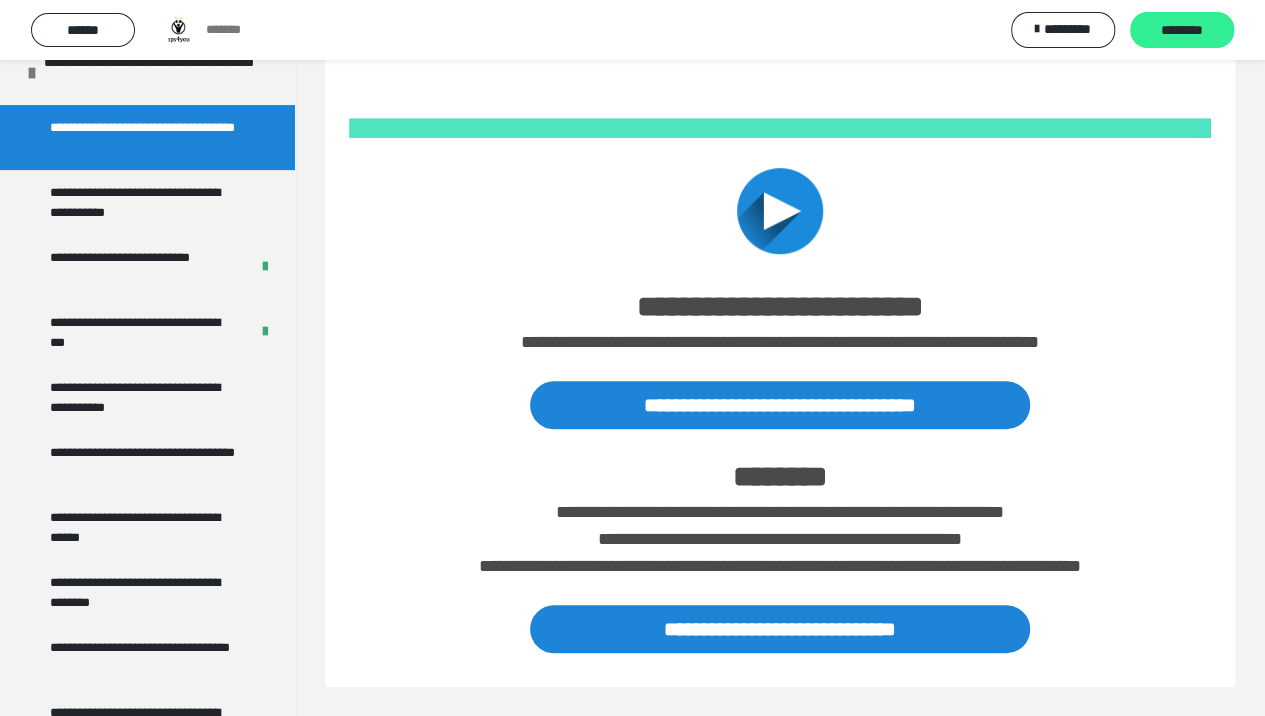 click on "********" at bounding box center (1182, 31) 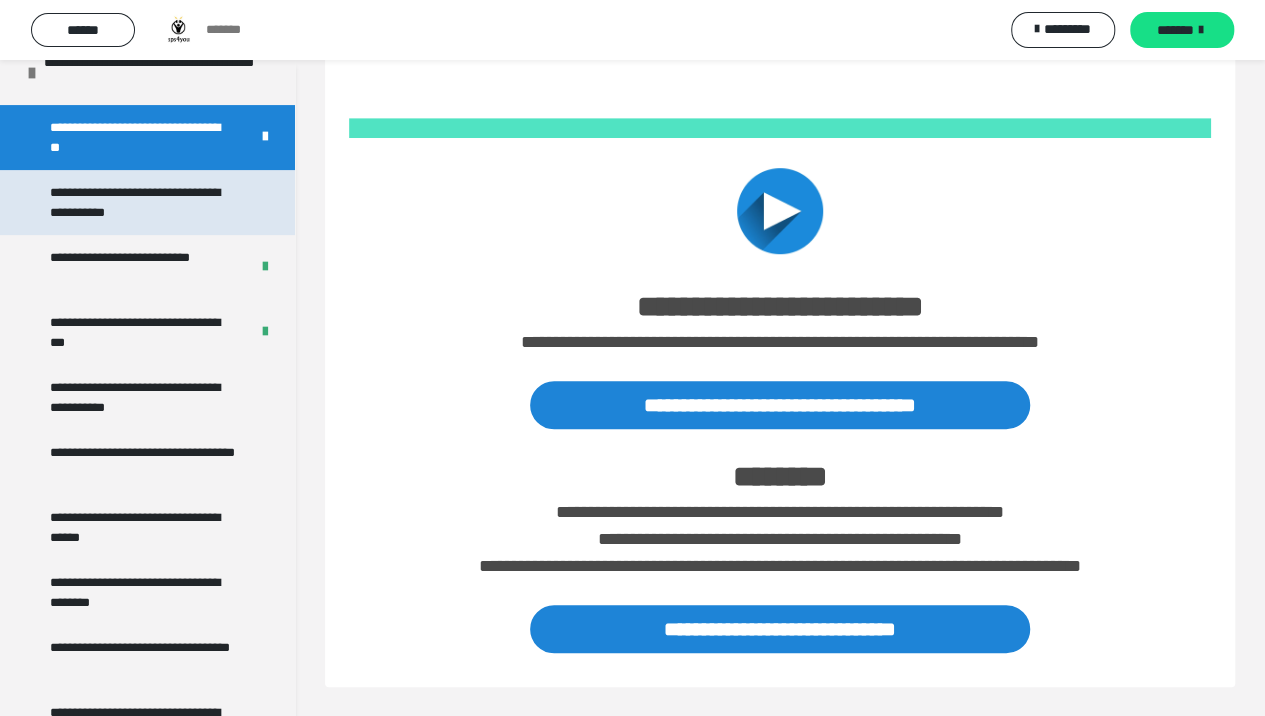 click on "**********" at bounding box center (144, 202) 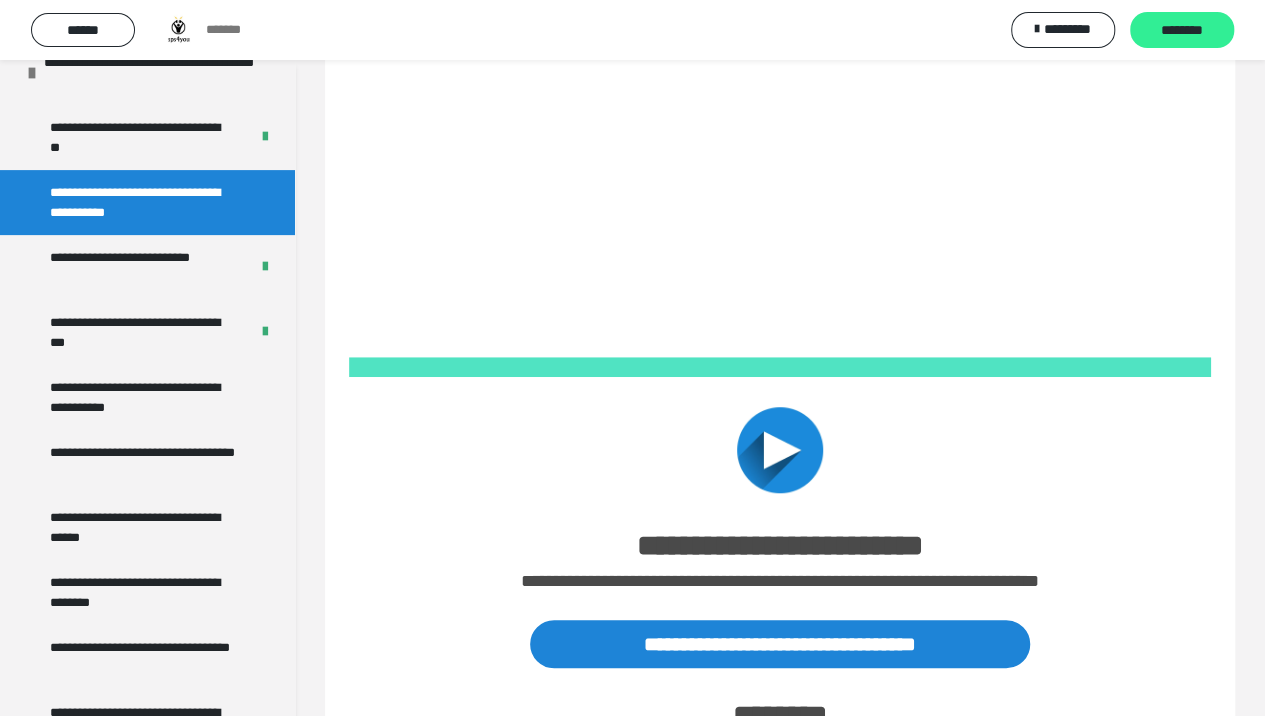 click on "********" at bounding box center [1182, 31] 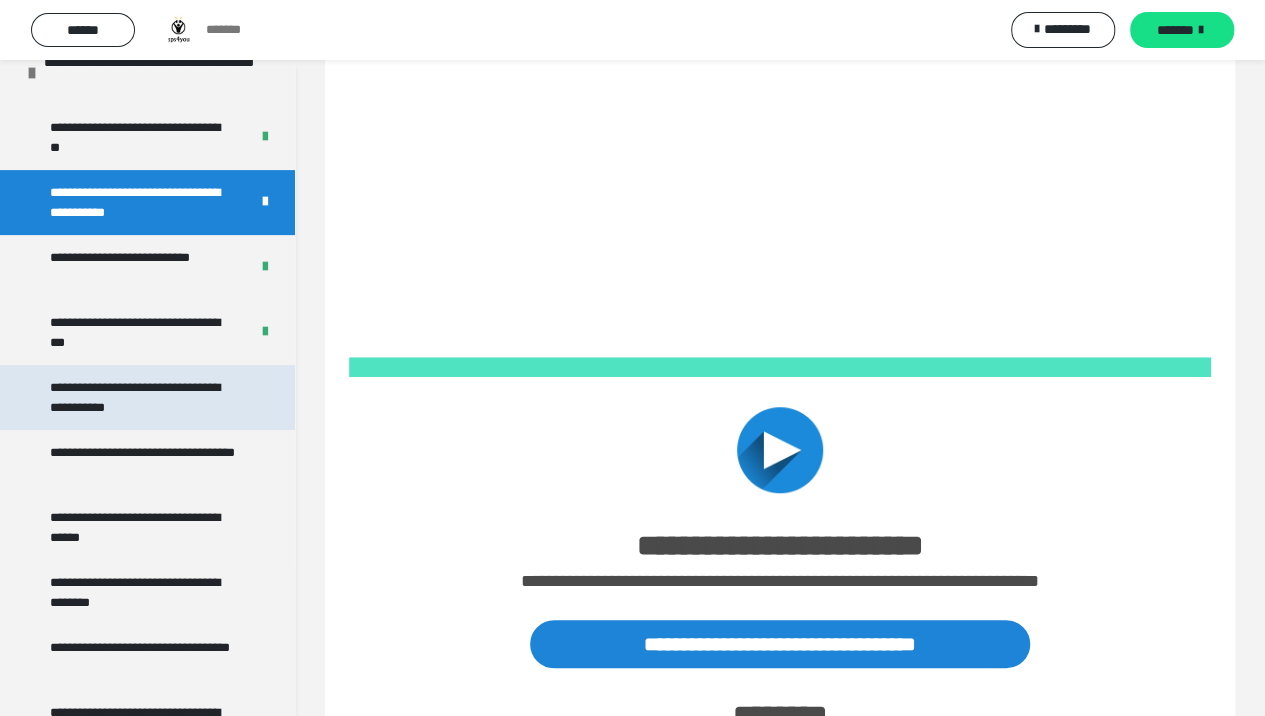 click on "**********" at bounding box center [144, 397] 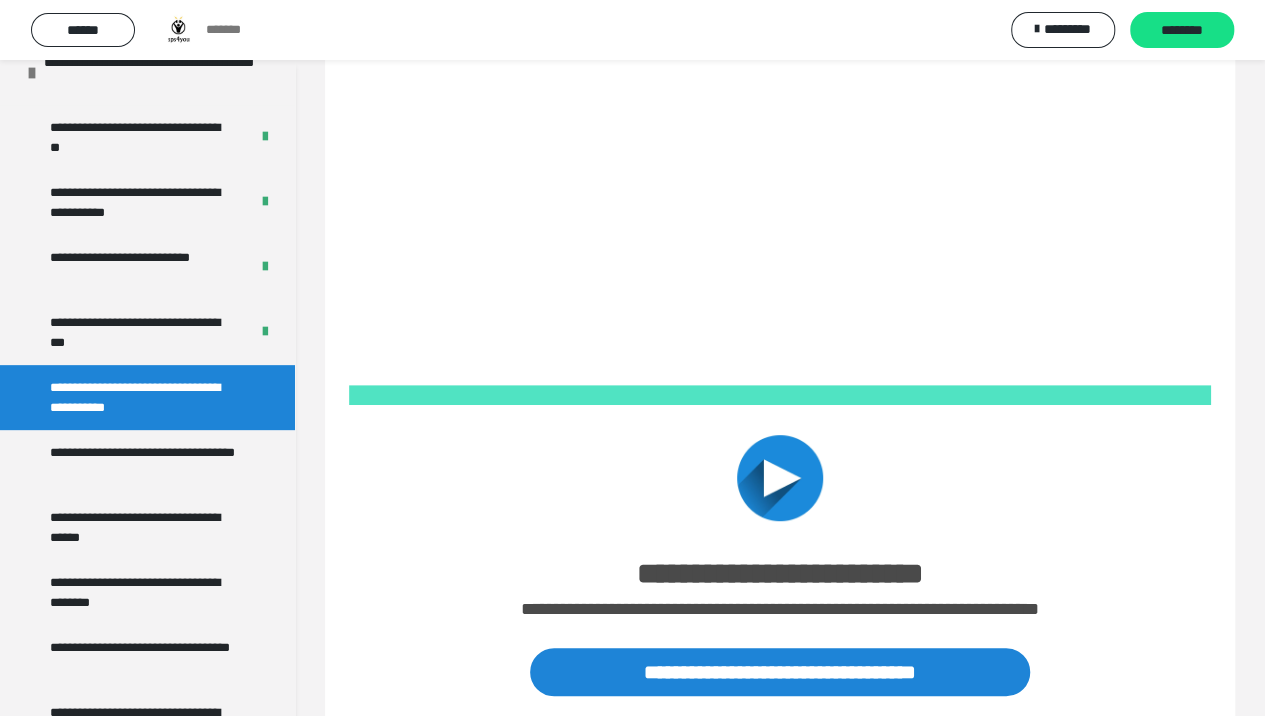 scroll, scrollTop: 238, scrollLeft: 0, axis: vertical 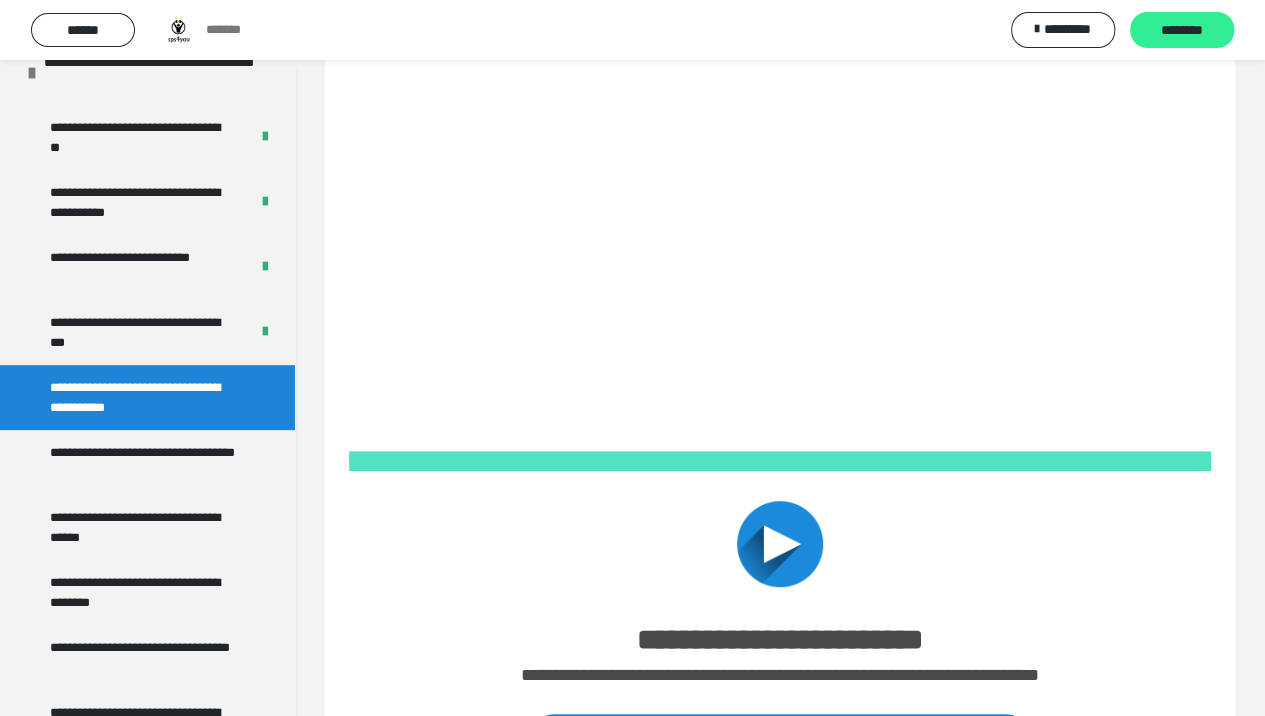 click on "********" at bounding box center (1182, 31) 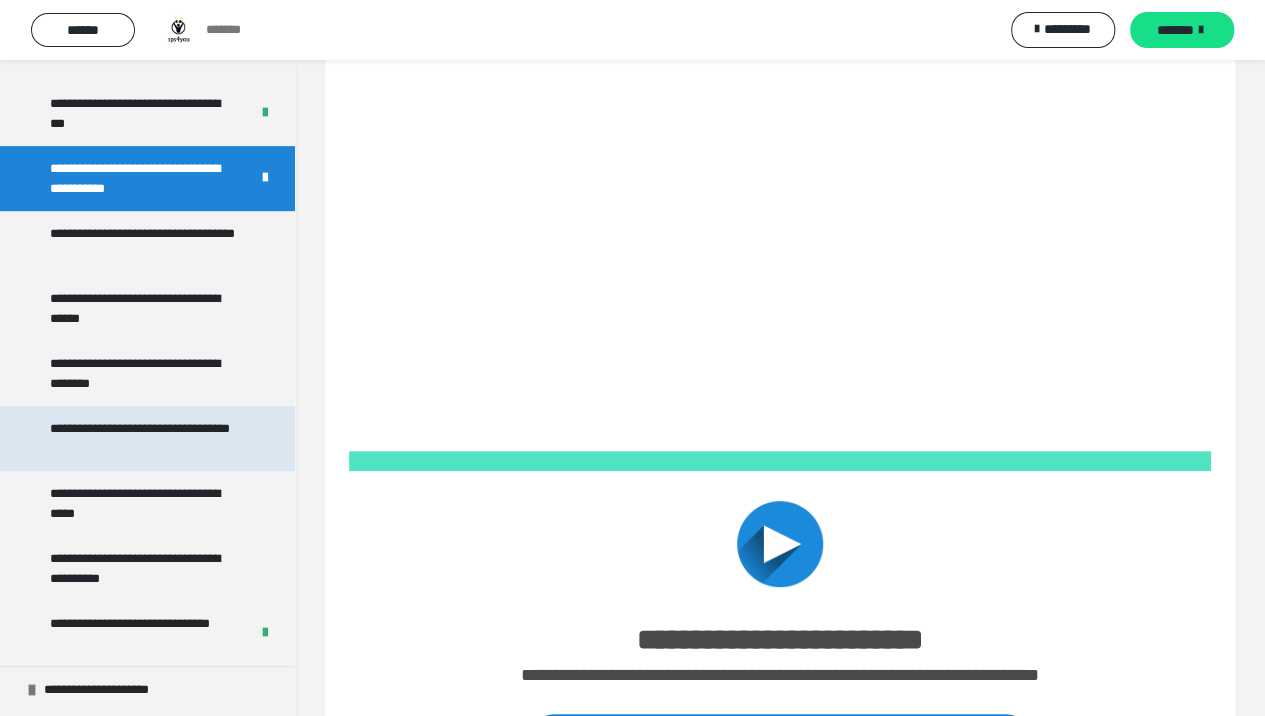 scroll, scrollTop: 4216, scrollLeft: 0, axis: vertical 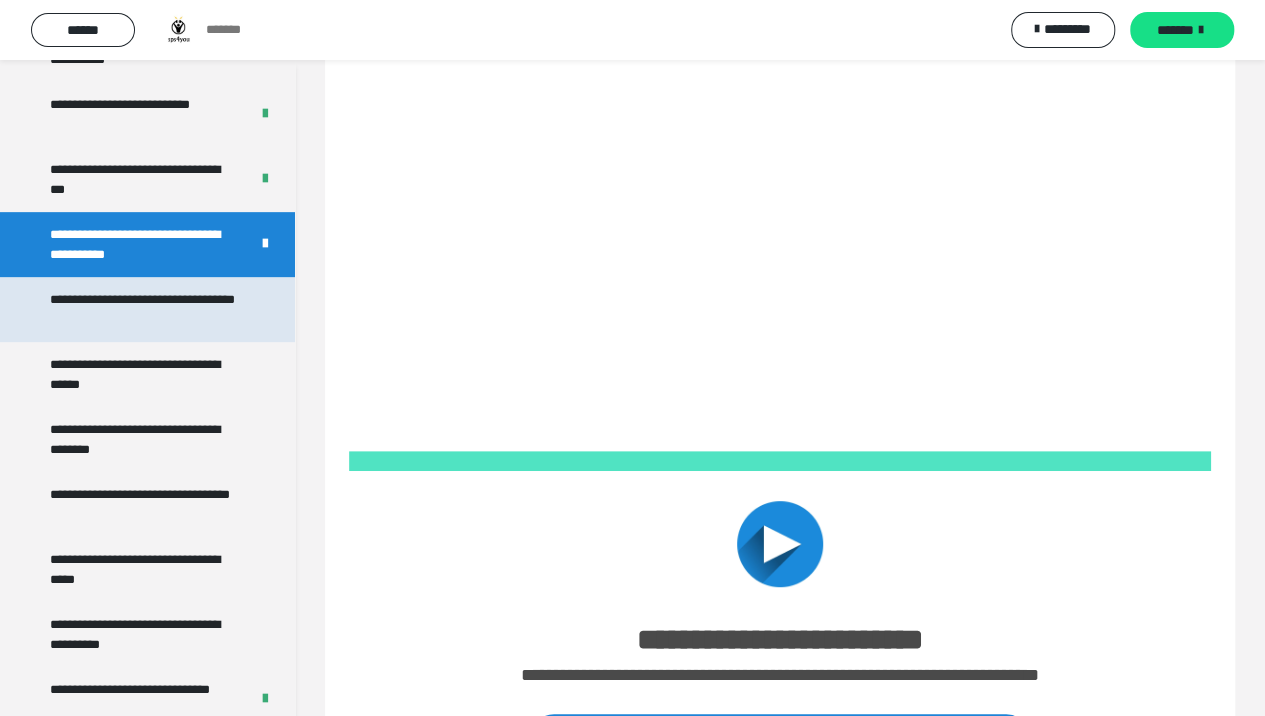 click on "**********" at bounding box center (144, 309) 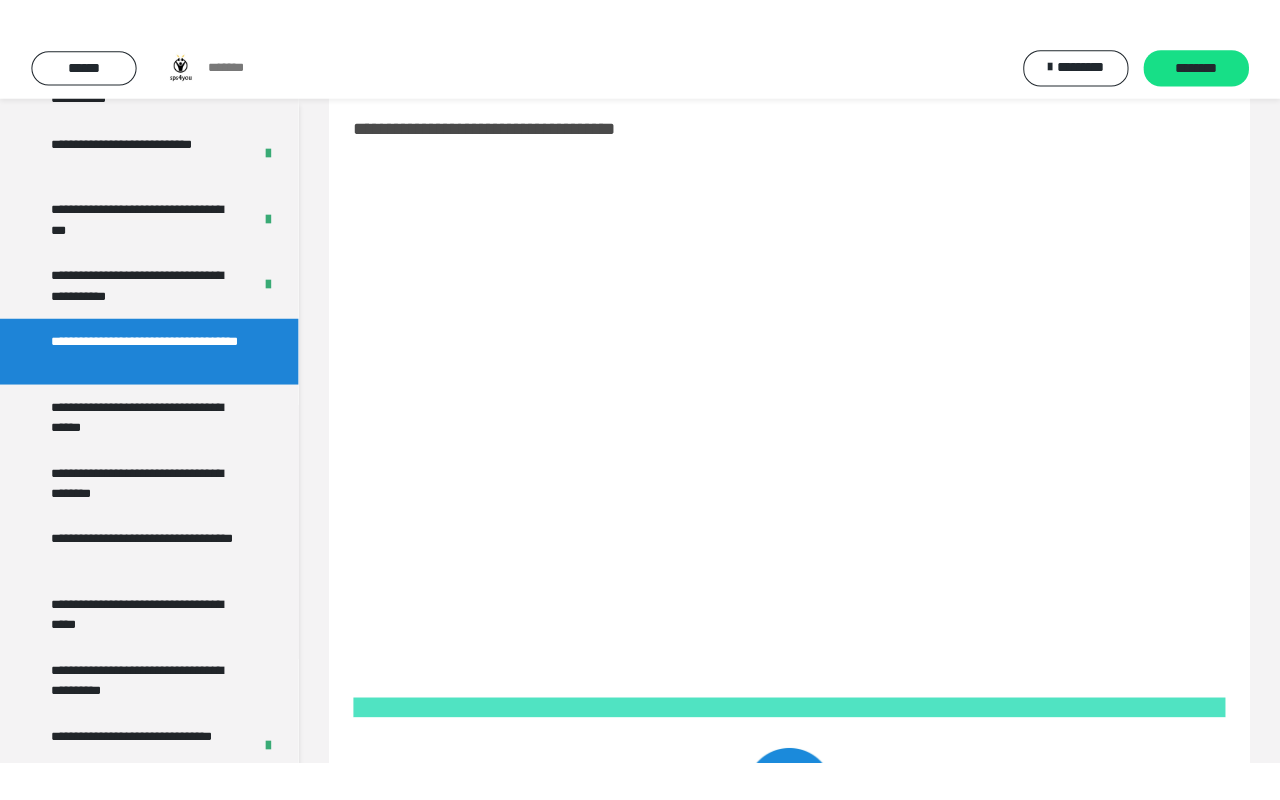 scroll, scrollTop: 104, scrollLeft: 0, axis: vertical 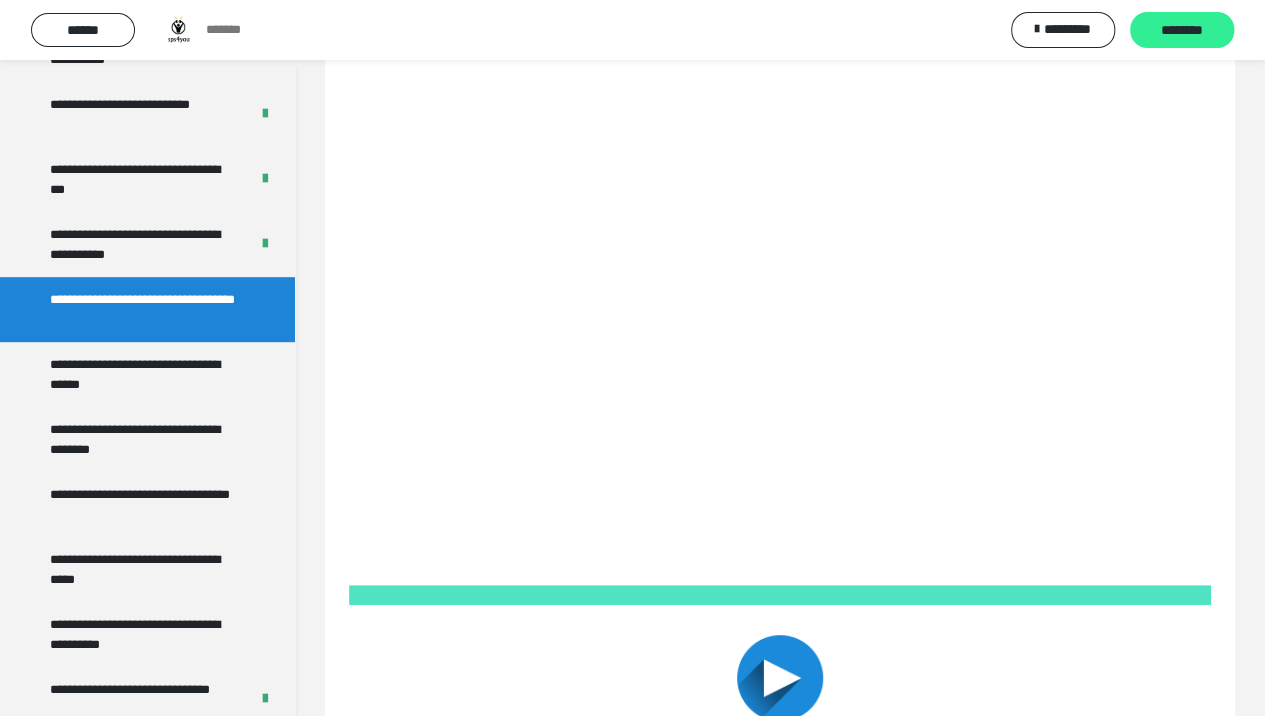 click on "********" at bounding box center [1182, 31] 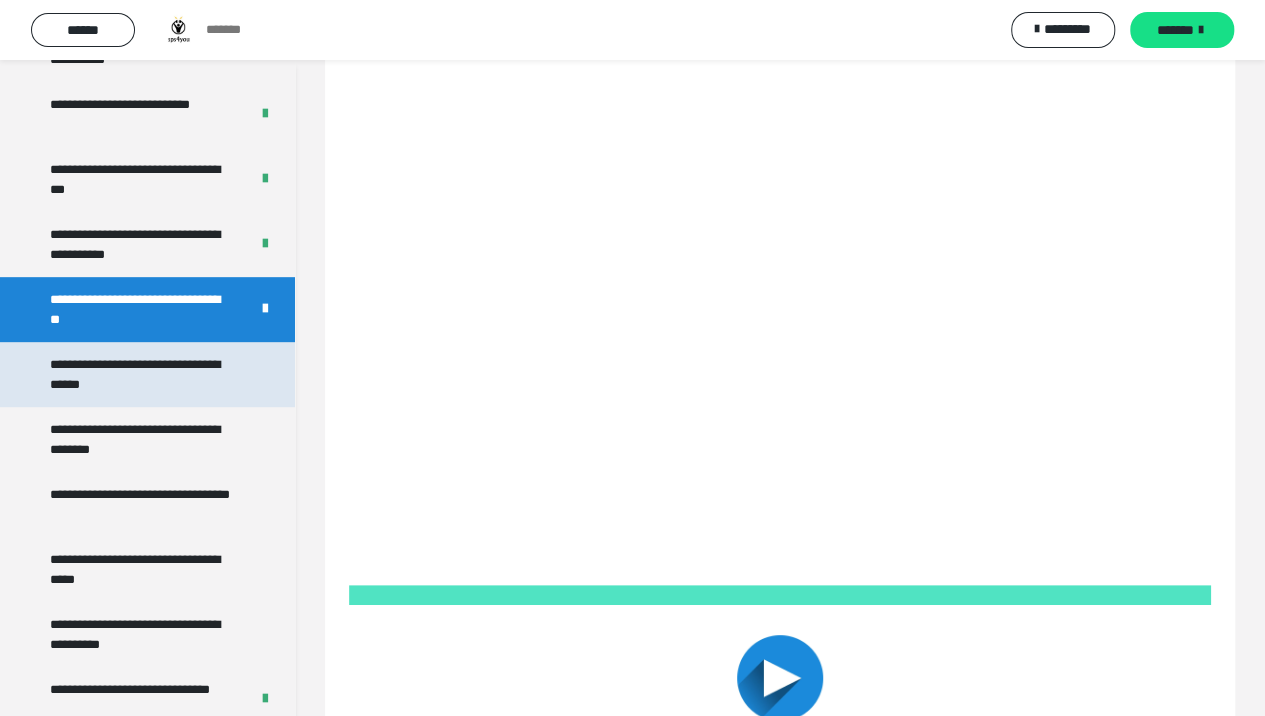 click on "**********" at bounding box center [144, 374] 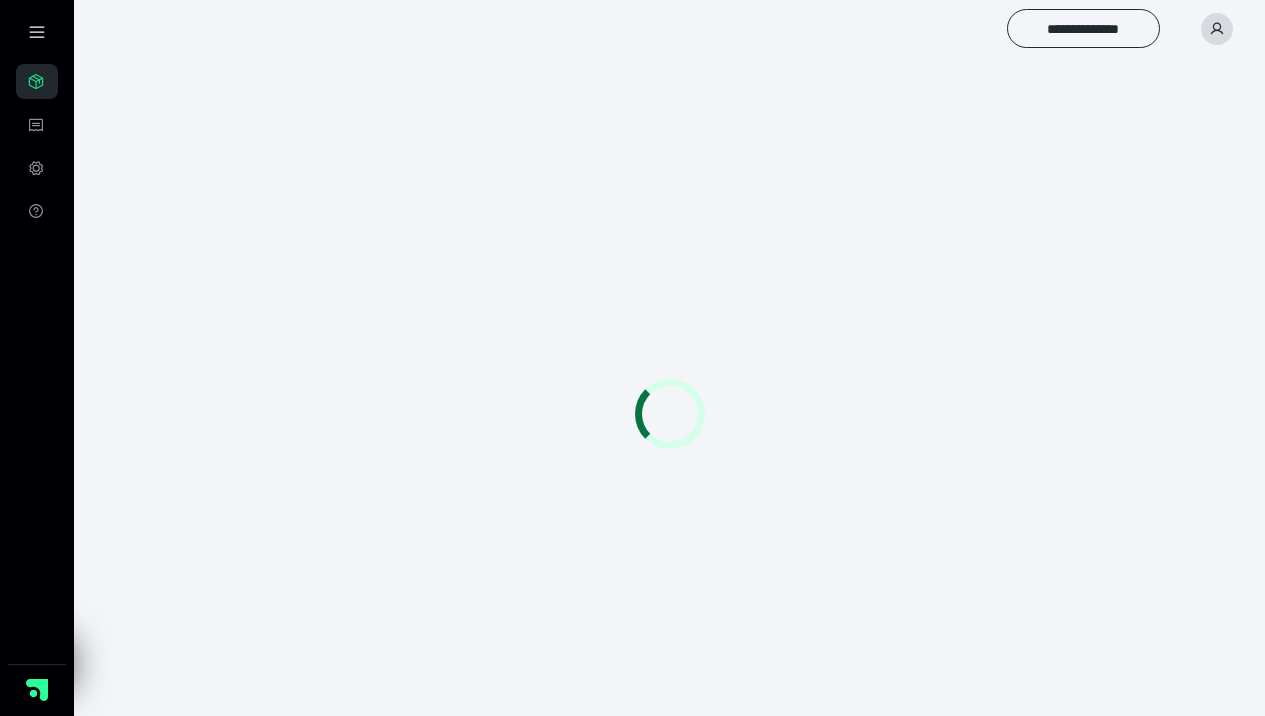scroll, scrollTop: 0, scrollLeft: 0, axis: both 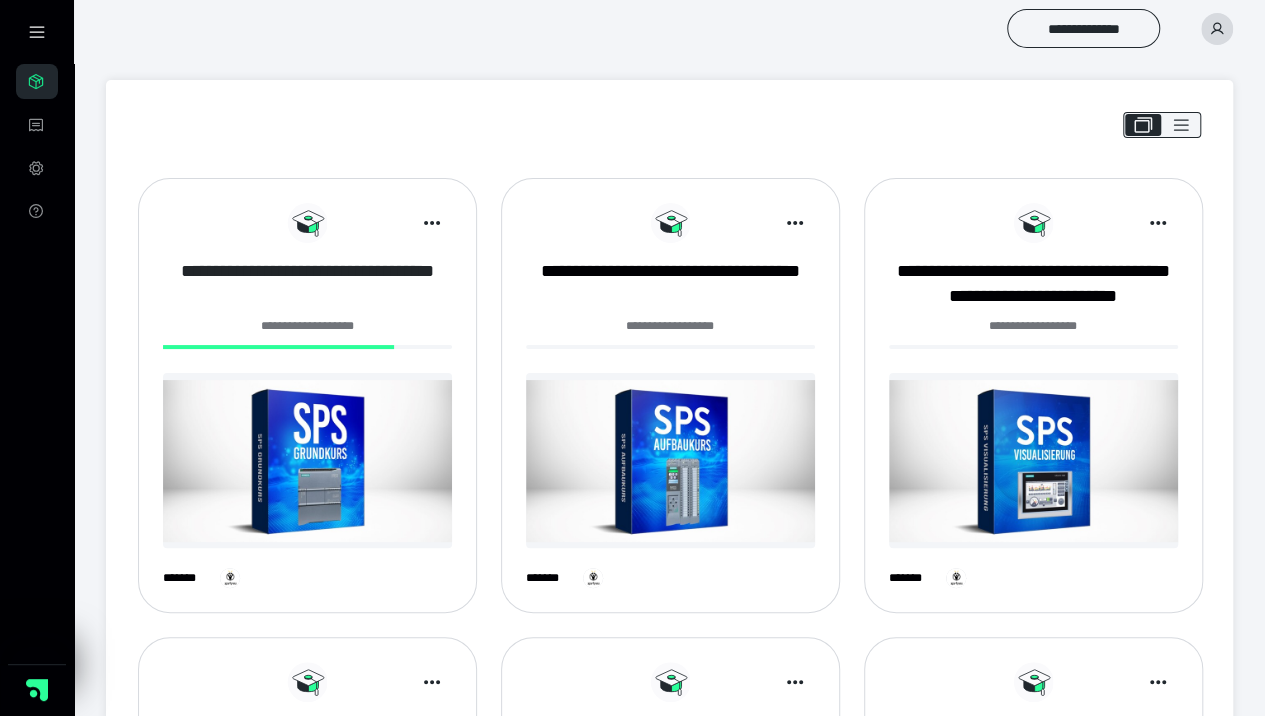 click on "**********" at bounding box center [307, 284] 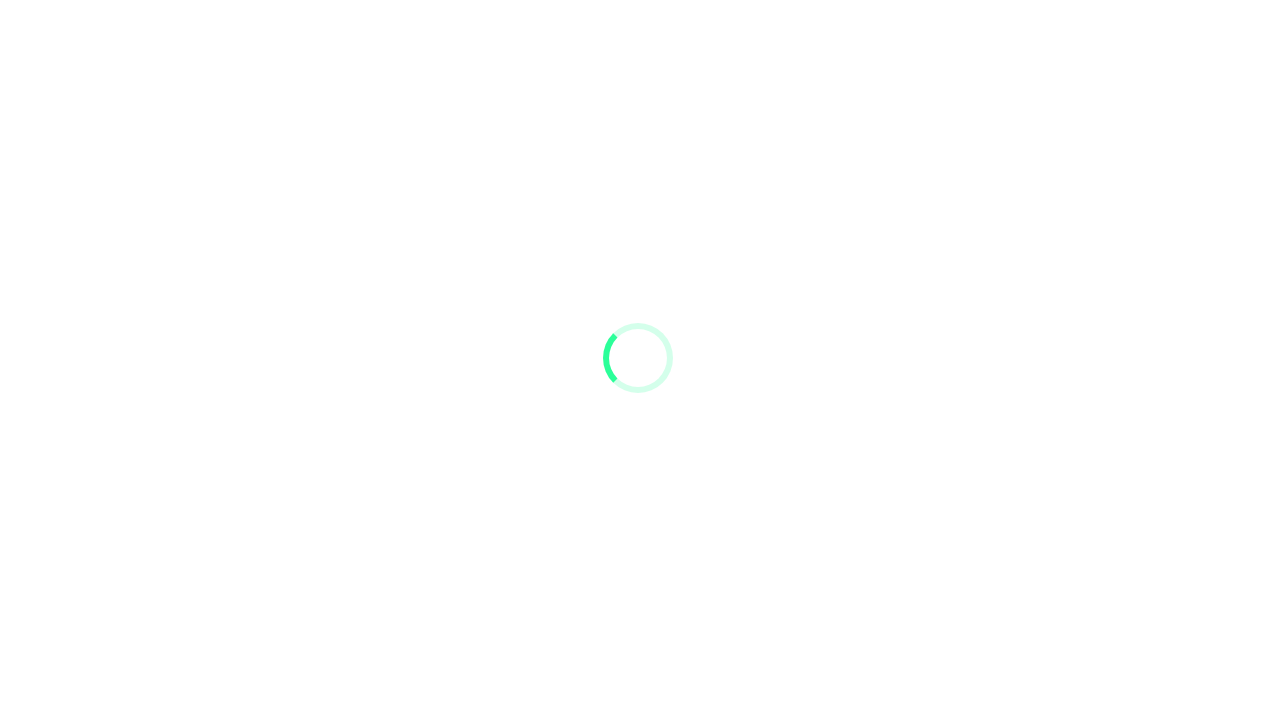 scroll, scrollTop: 0, scrollLeft: 0, axis: both 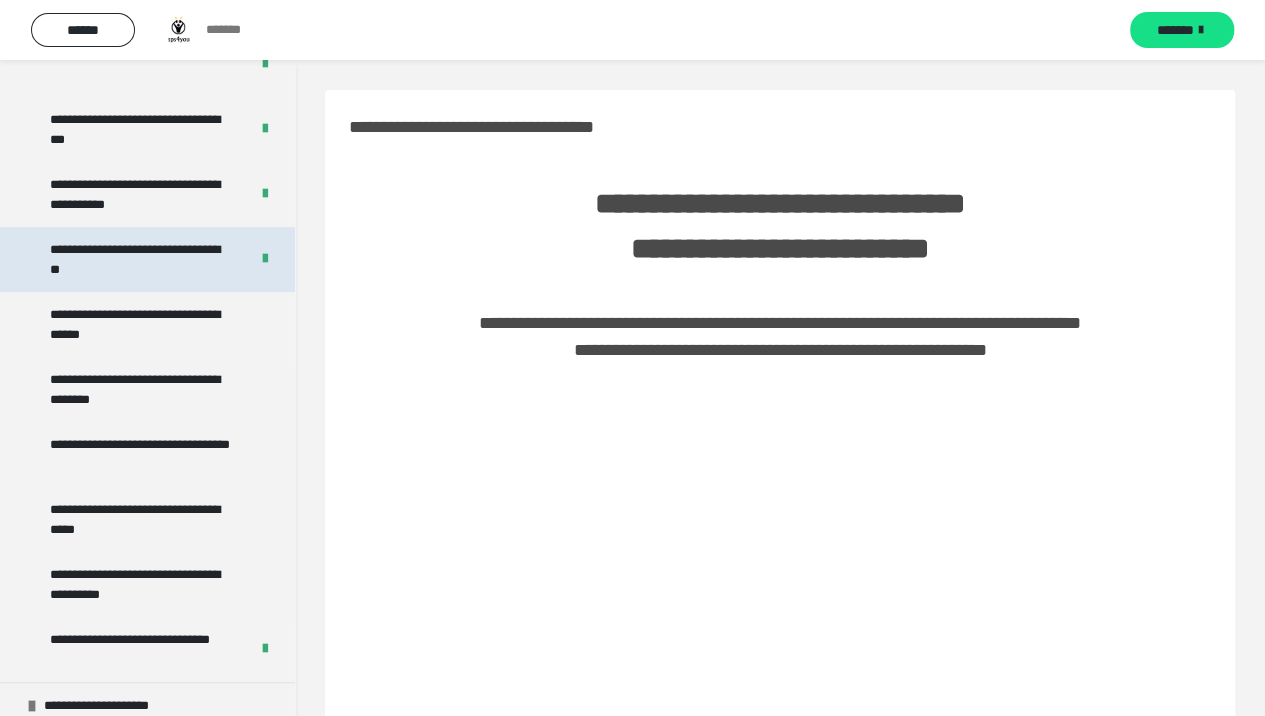 click on "**********" at bounding box center [136, 259] 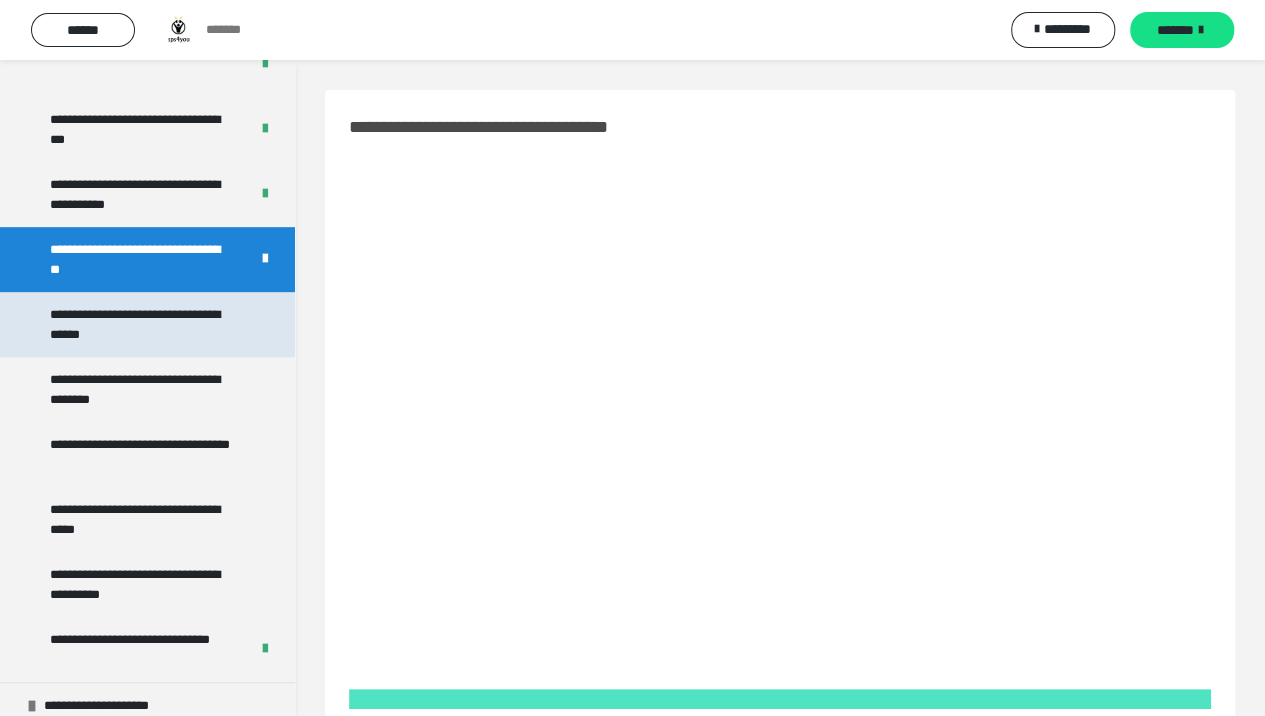click on "**********" at bounding box center (144, 324) 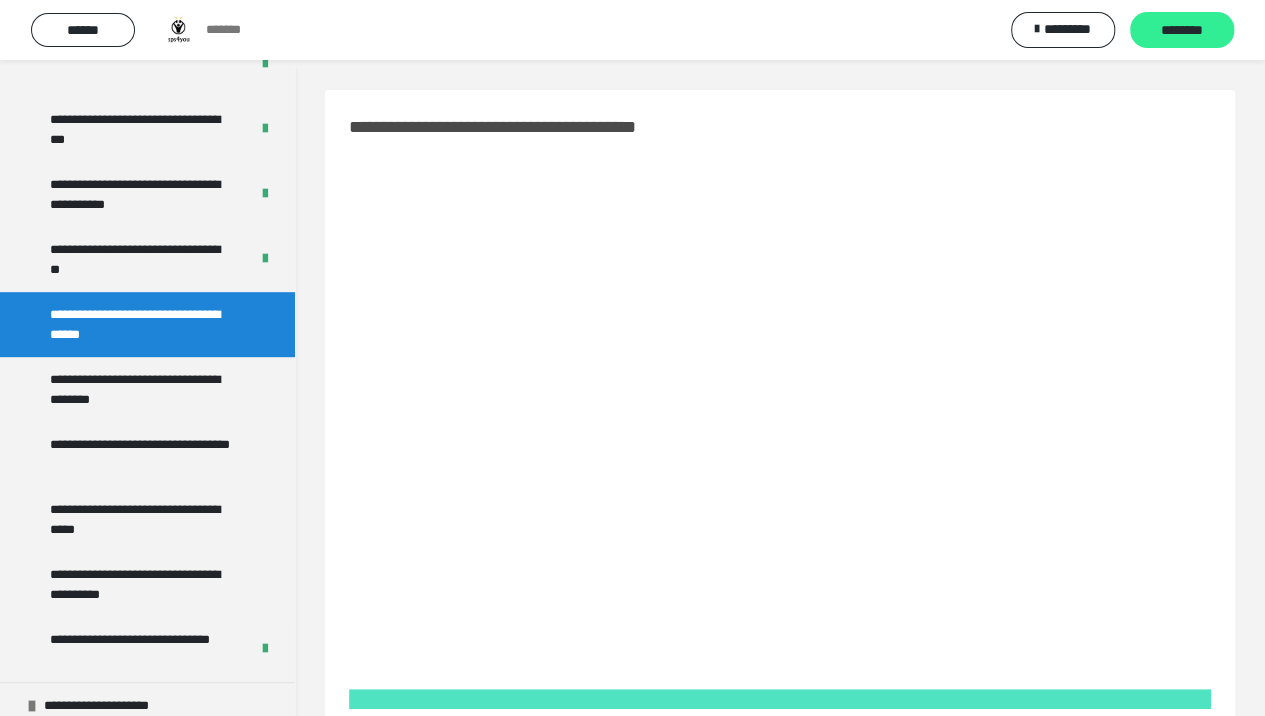 click on "********" at bounding box center (1182, 31) 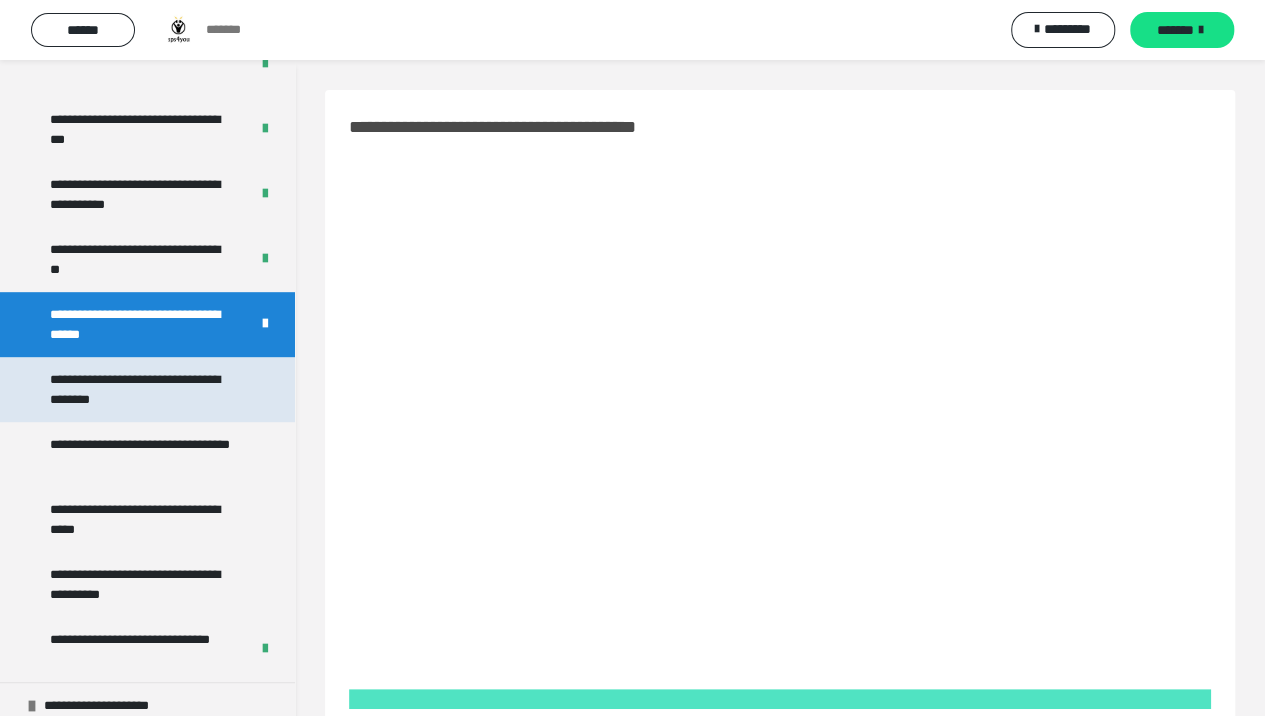 click on "**********" at bounding box center [144, 389] 